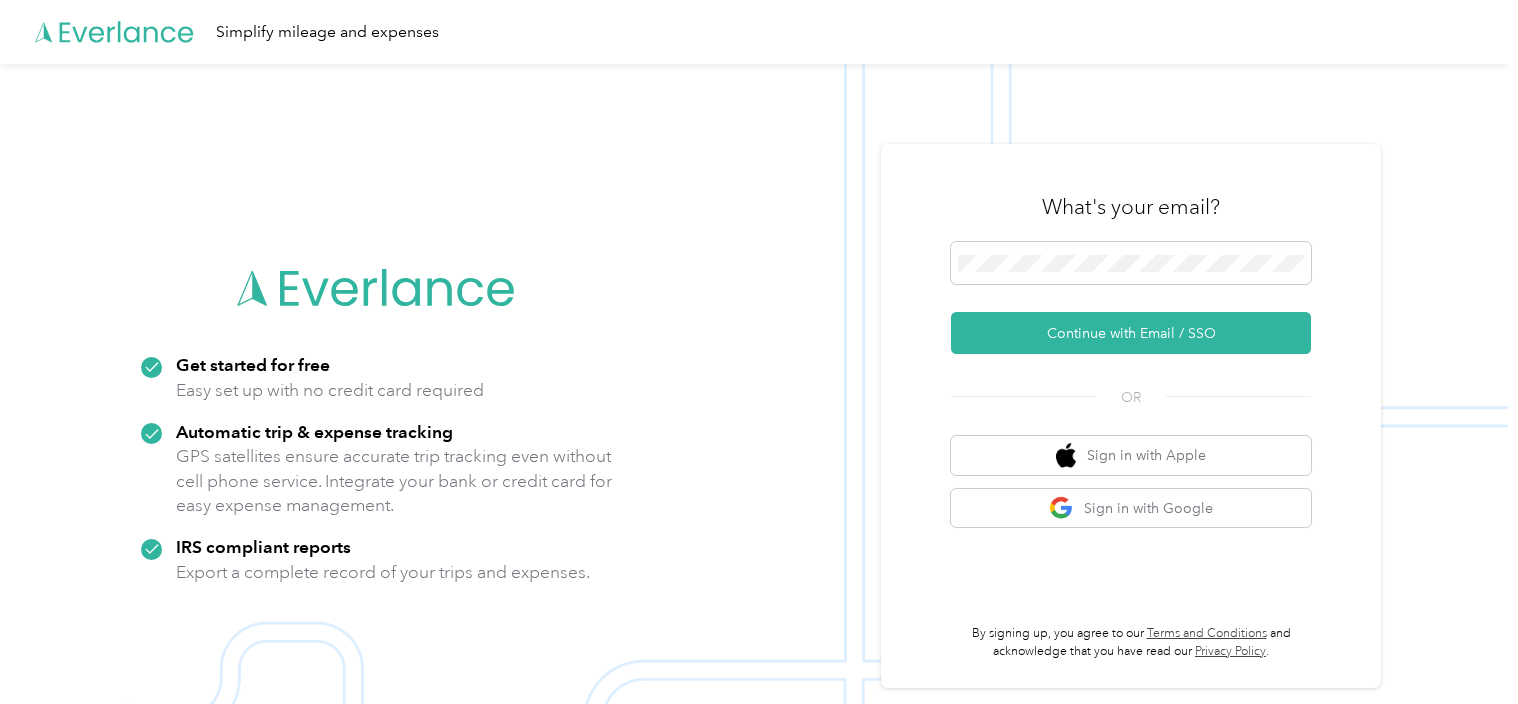 scroll, scrollTop: 0, scrollLeft: 0, axis: both 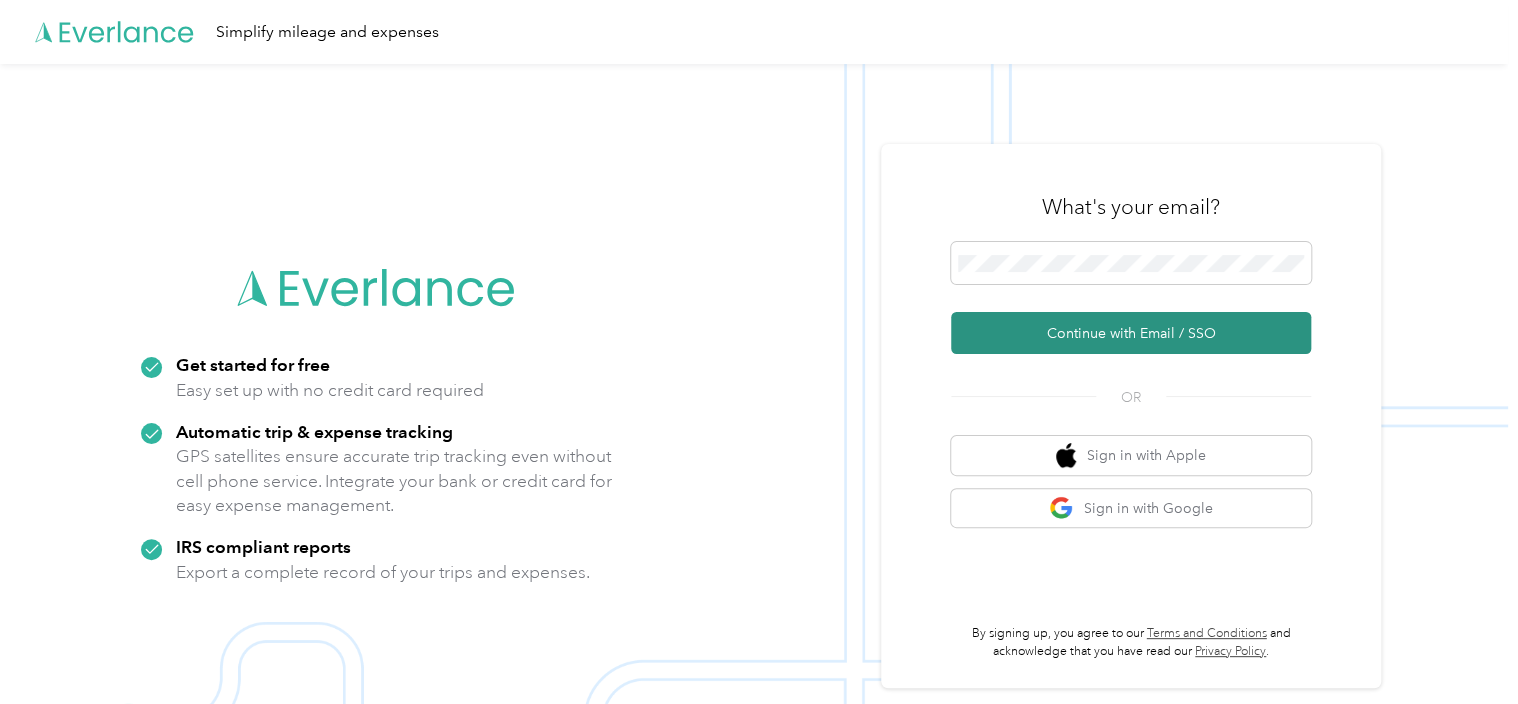 click on "Continue with Email / SSO" at bounding box center (1131, 333) 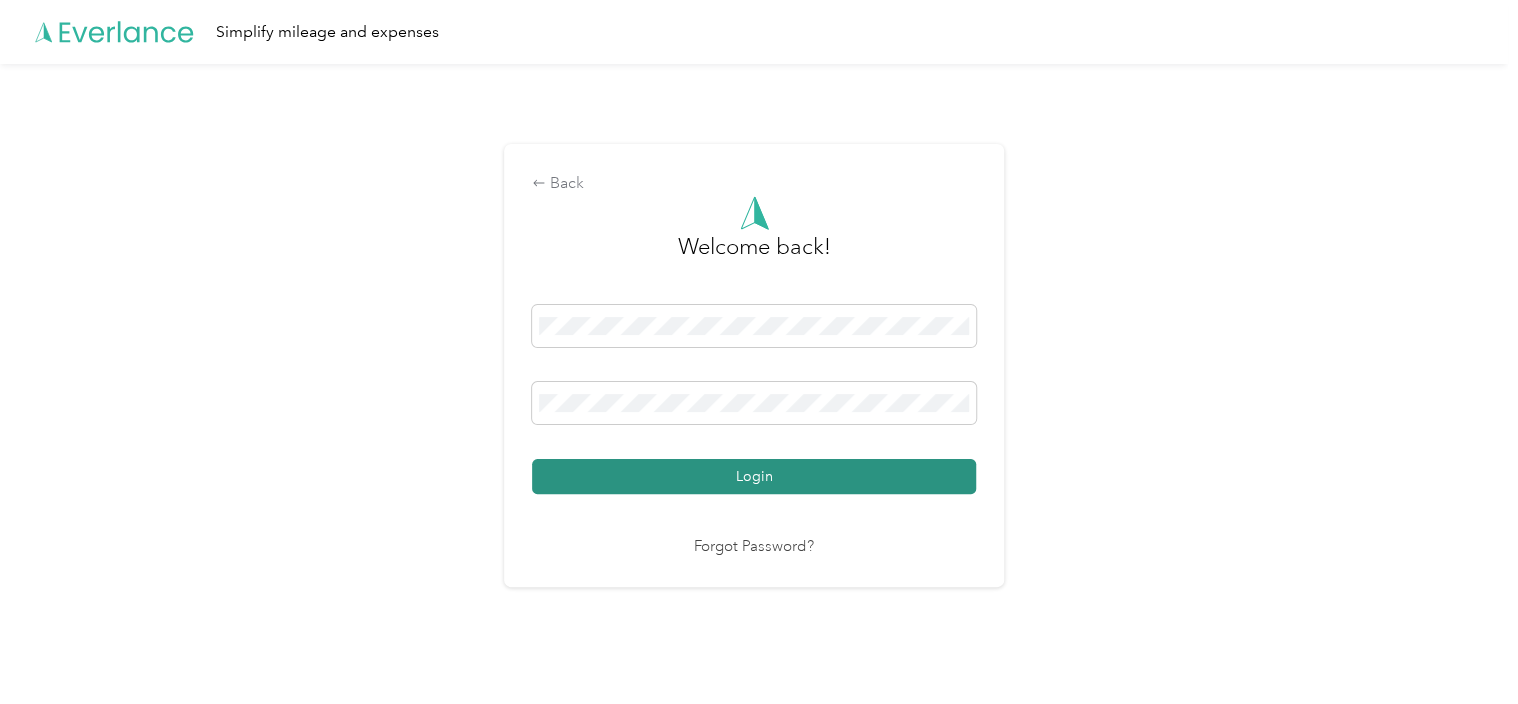 click on "Login" at bounding box center [754, 476] 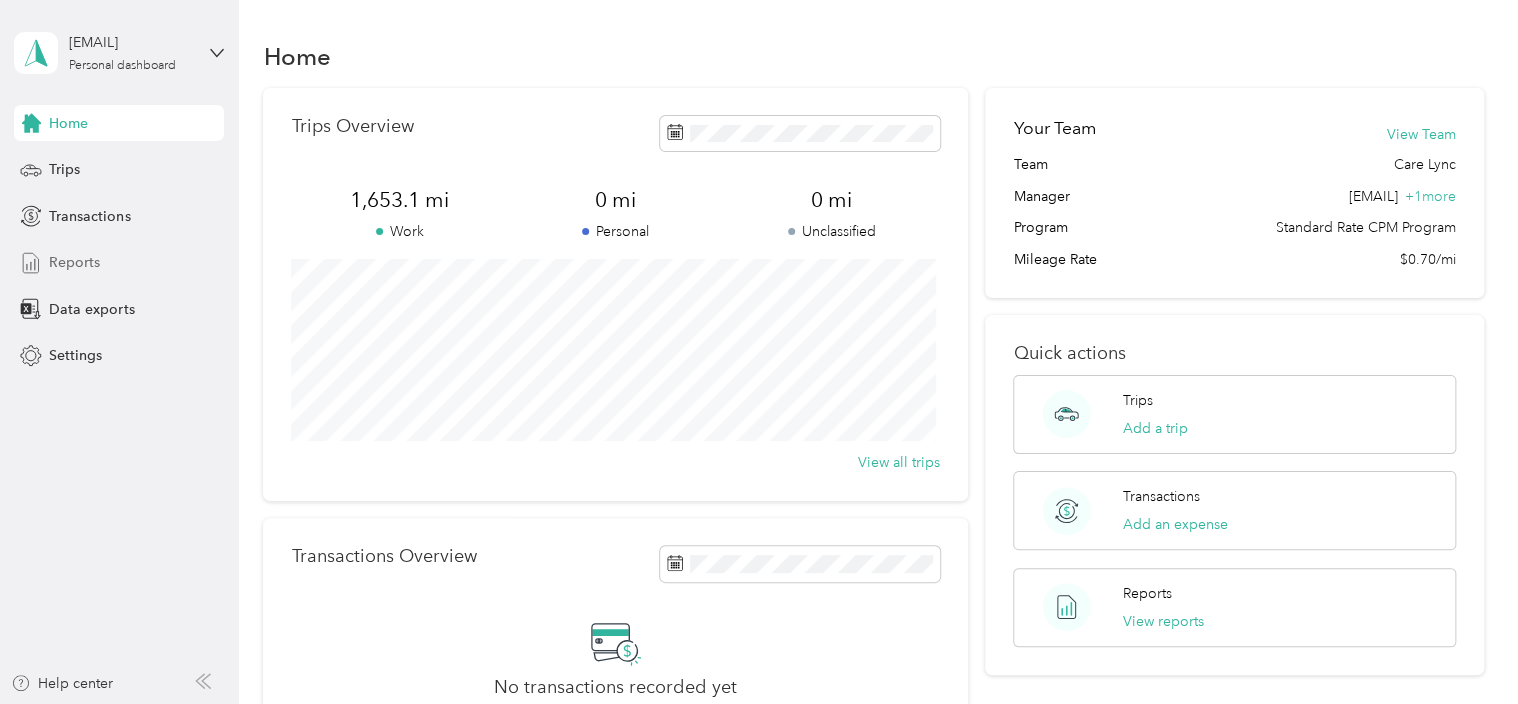 click on "Reports" at bounding box center [74, 262] 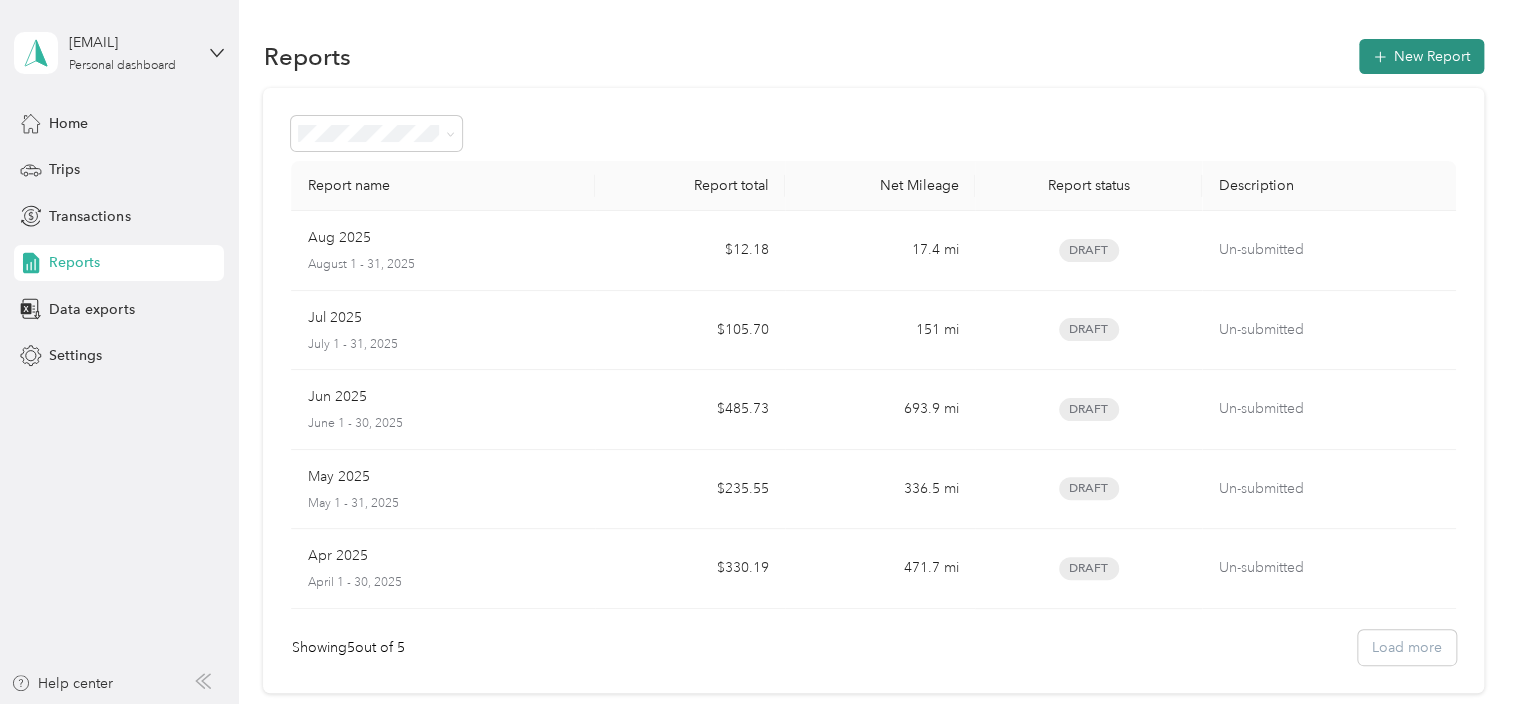 click 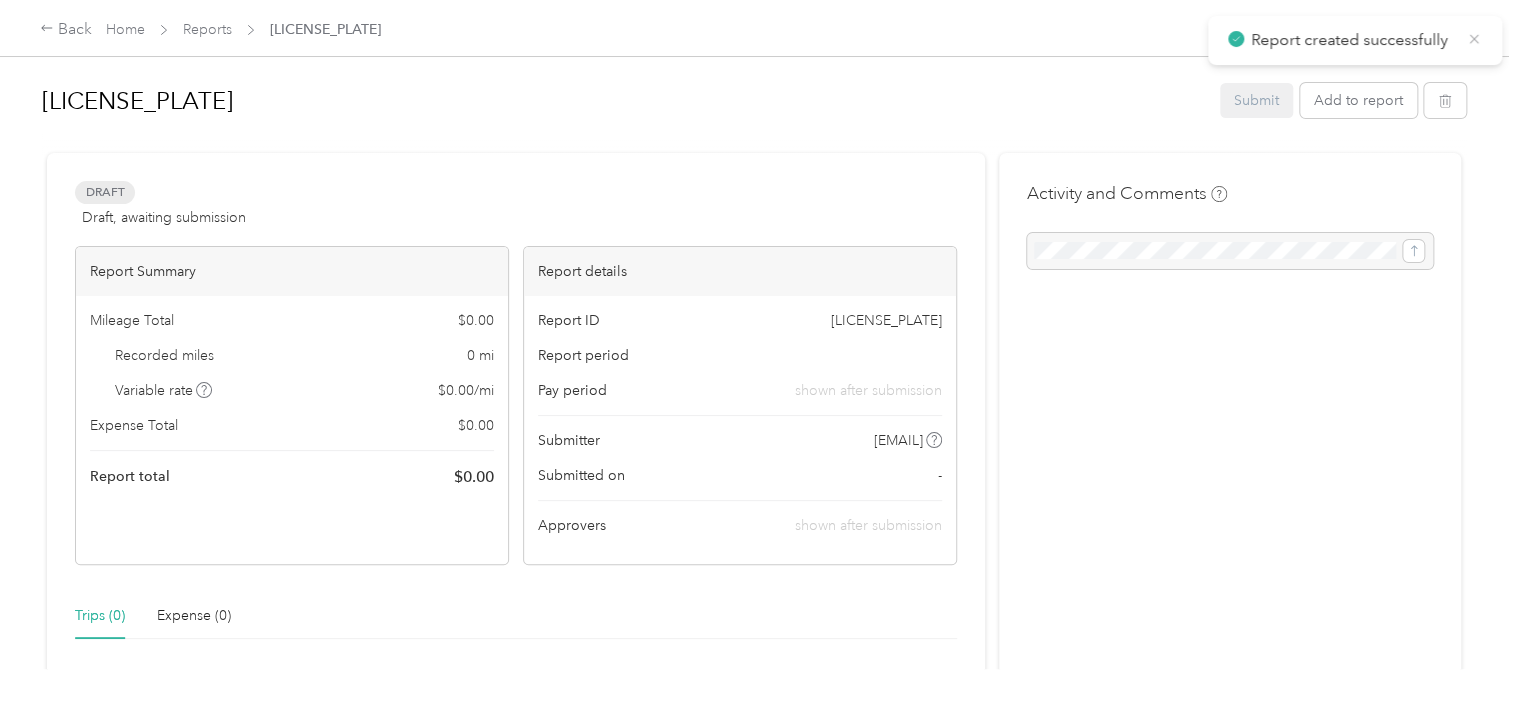 click 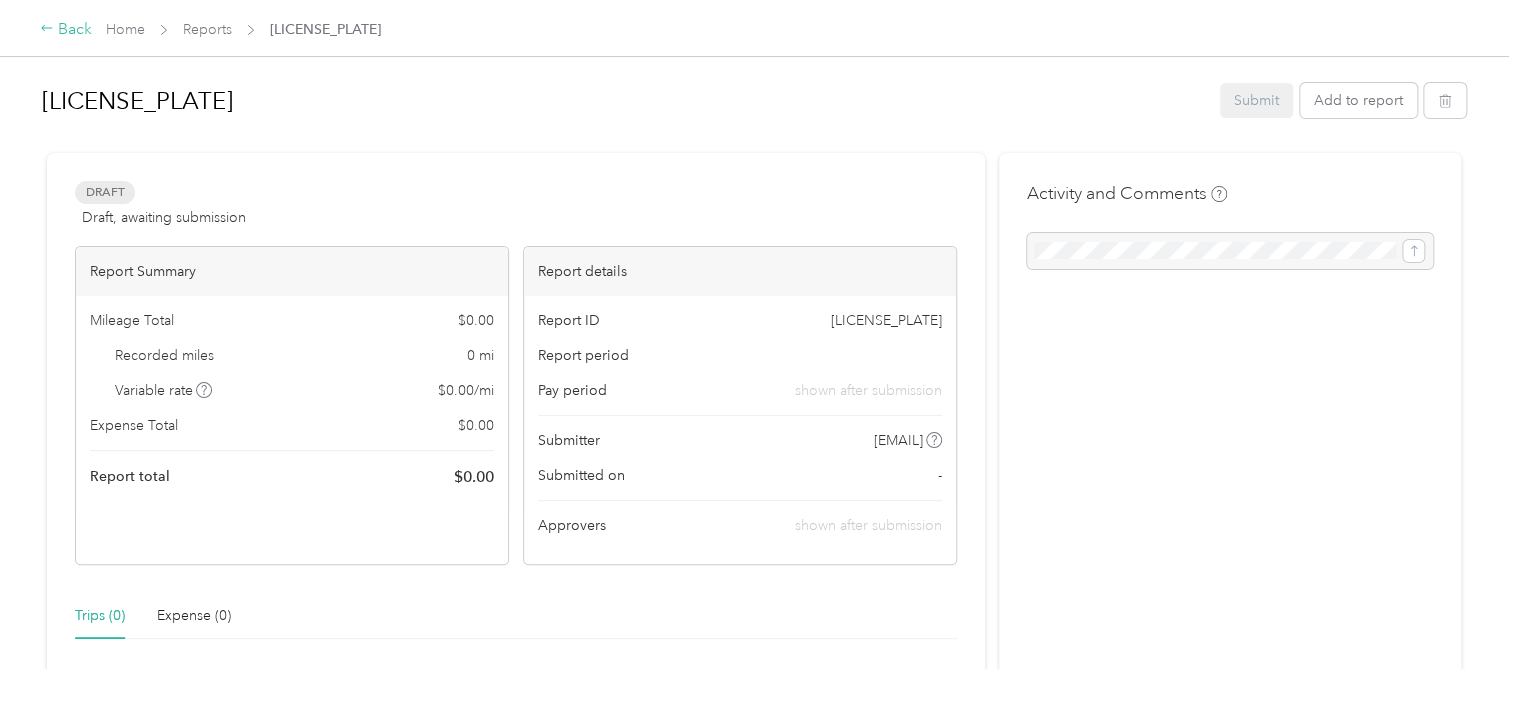 click on "Back" at bounding box center (66, 30) 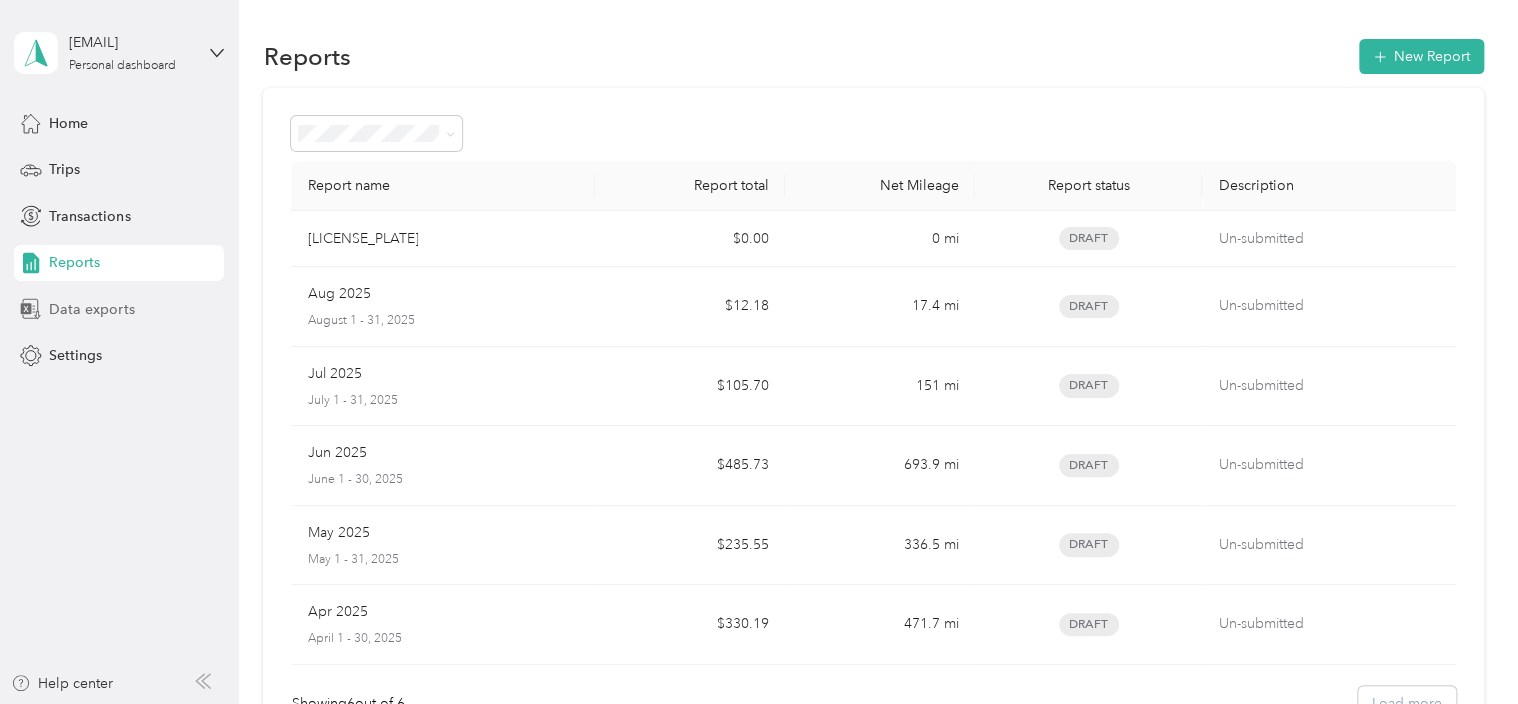 click on "Data exports" at bounding box center [91, 309] 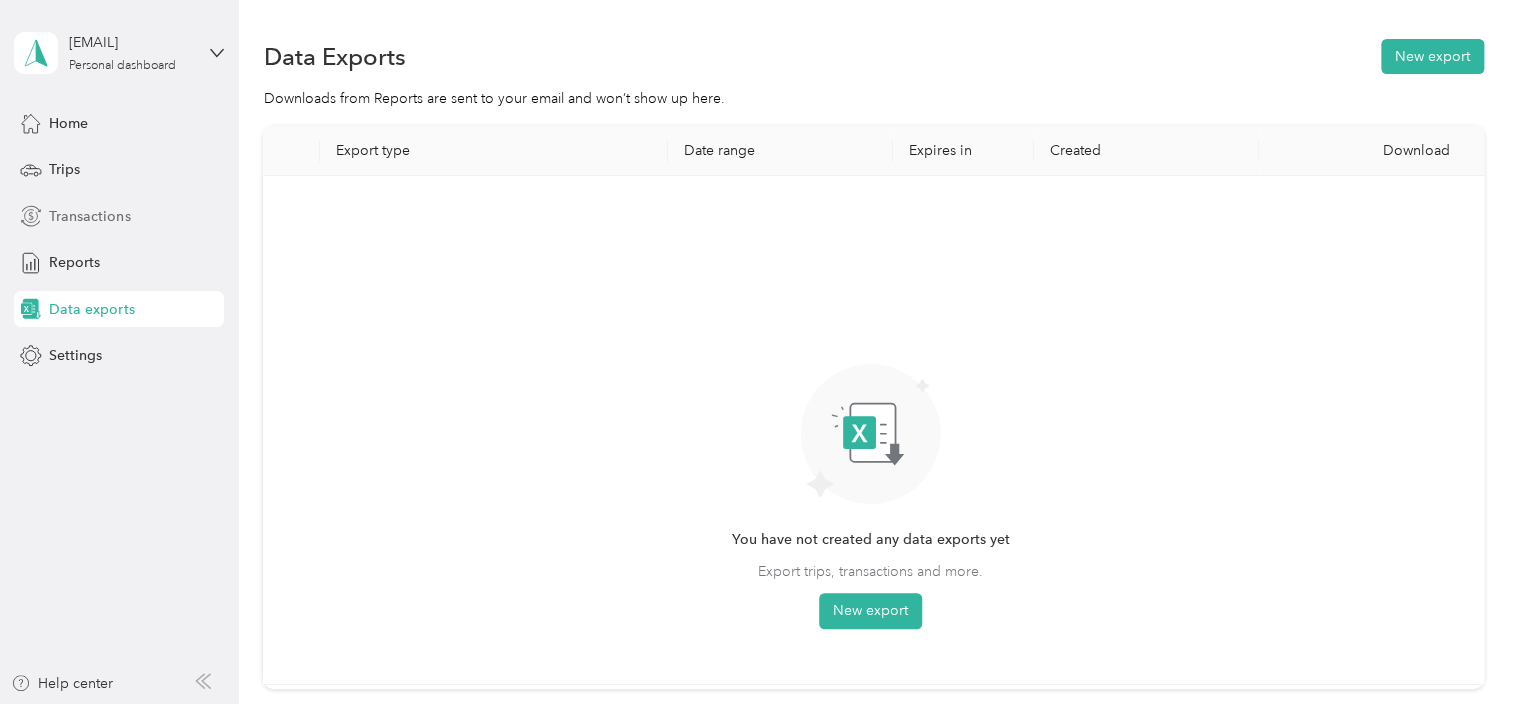 click on "Transactions" at bounding box center [89, 216] 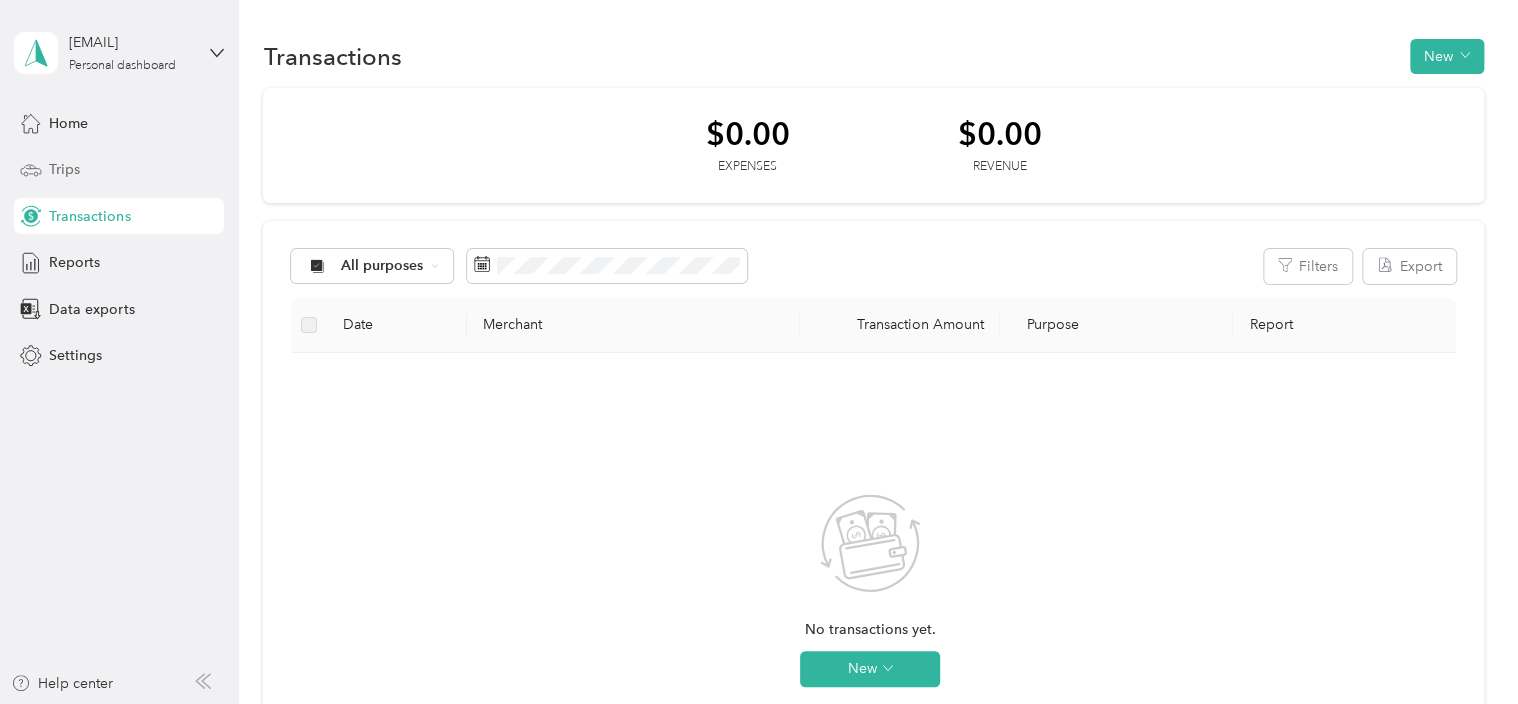 click on "Trips" at bounding box center [64, 169] 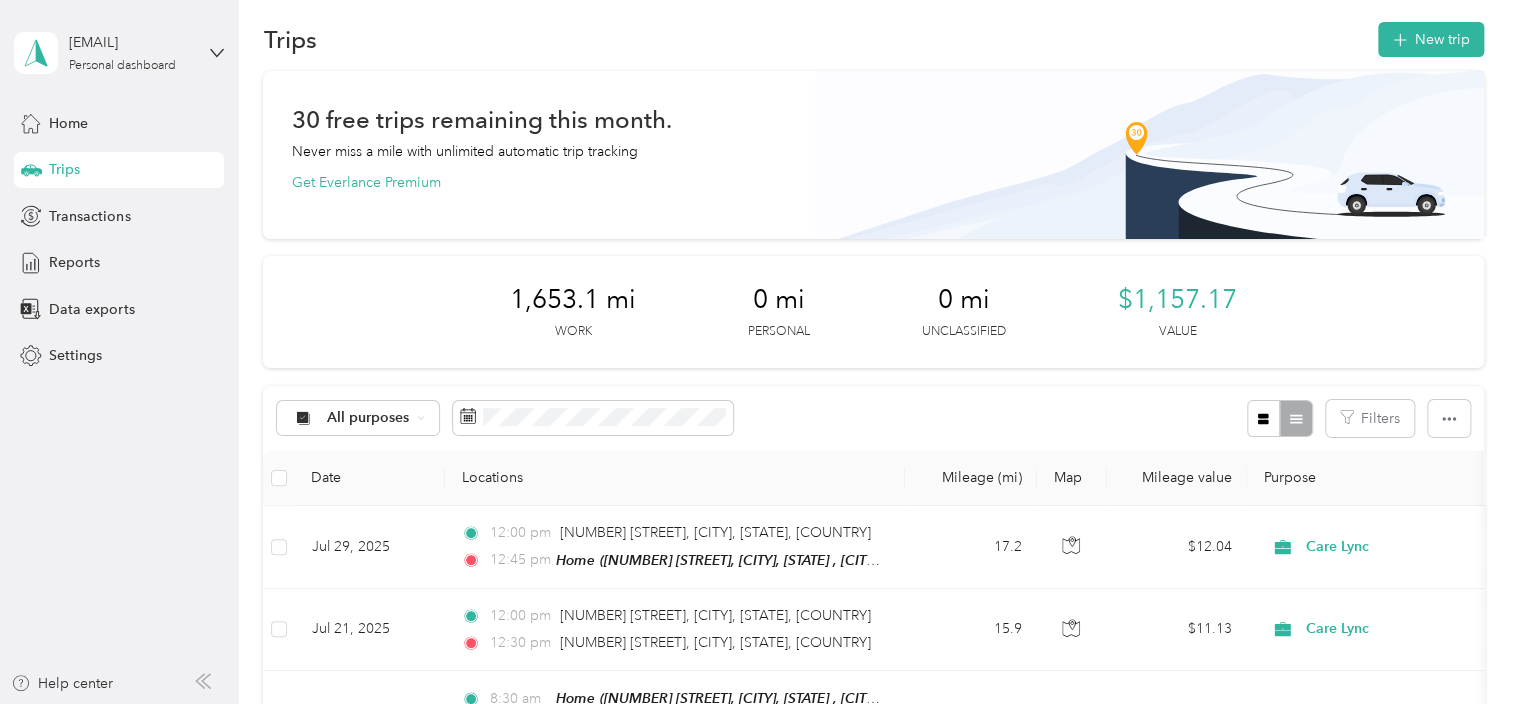 scroll, scrollTop: 0, scrollLeft: 0, axis: both 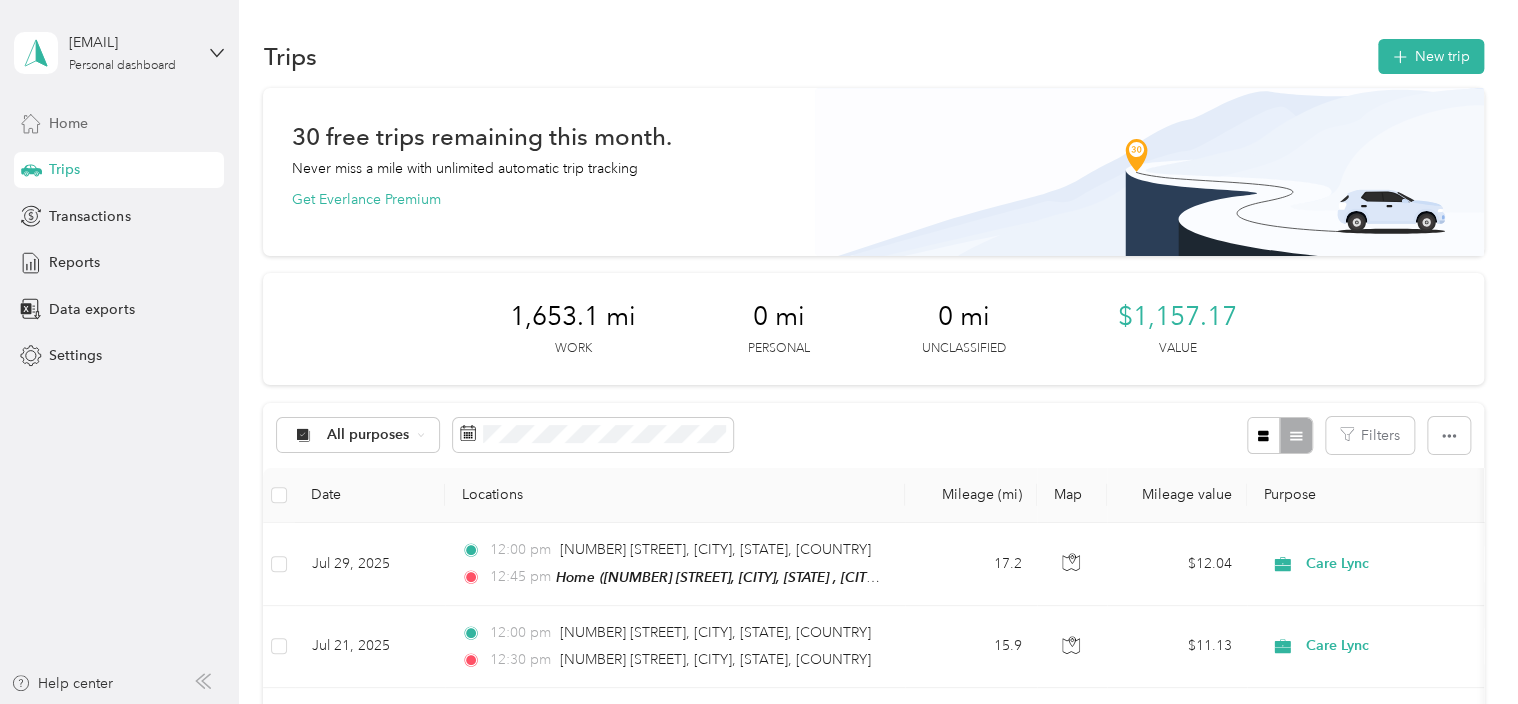 click on "Home" at bounding box center (119, 123) 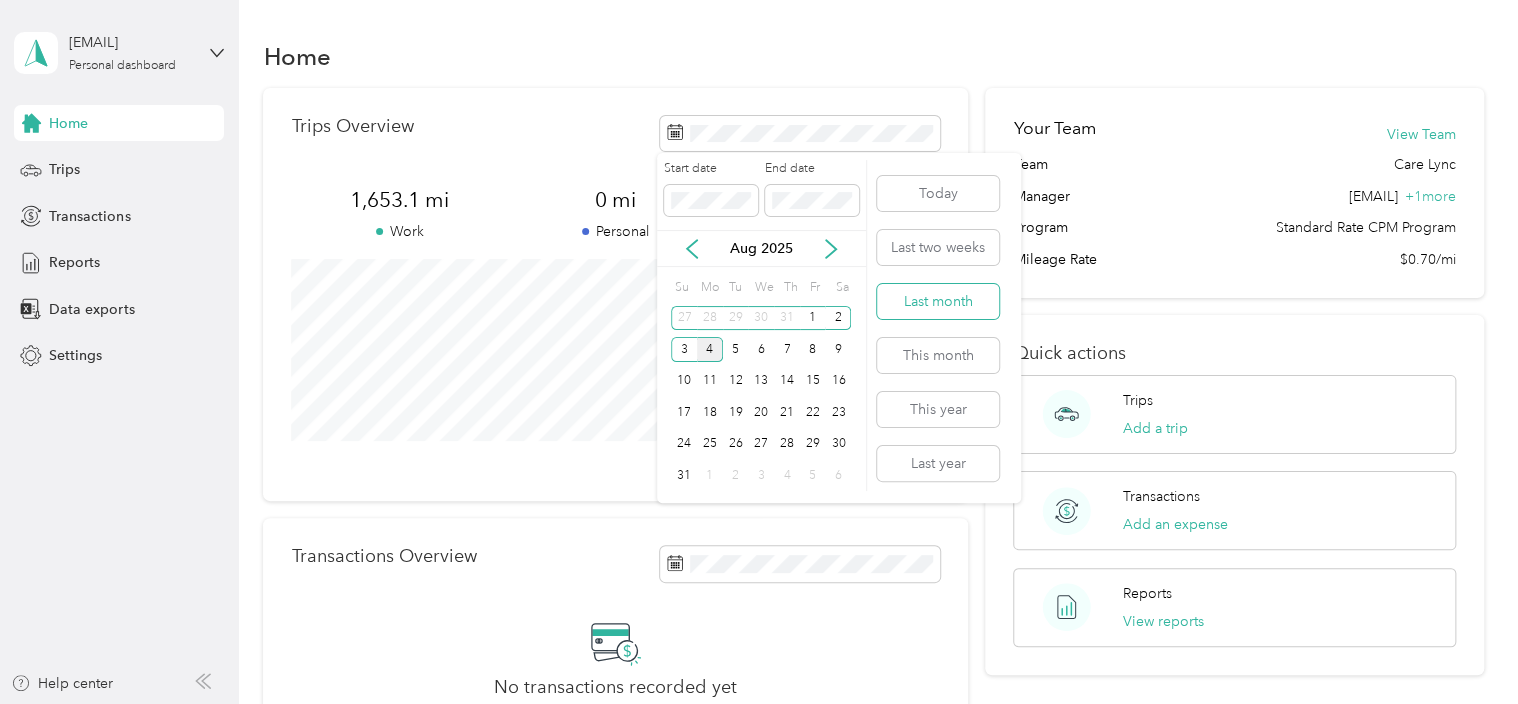 click on "Last month" at bounding box center (938, 301) 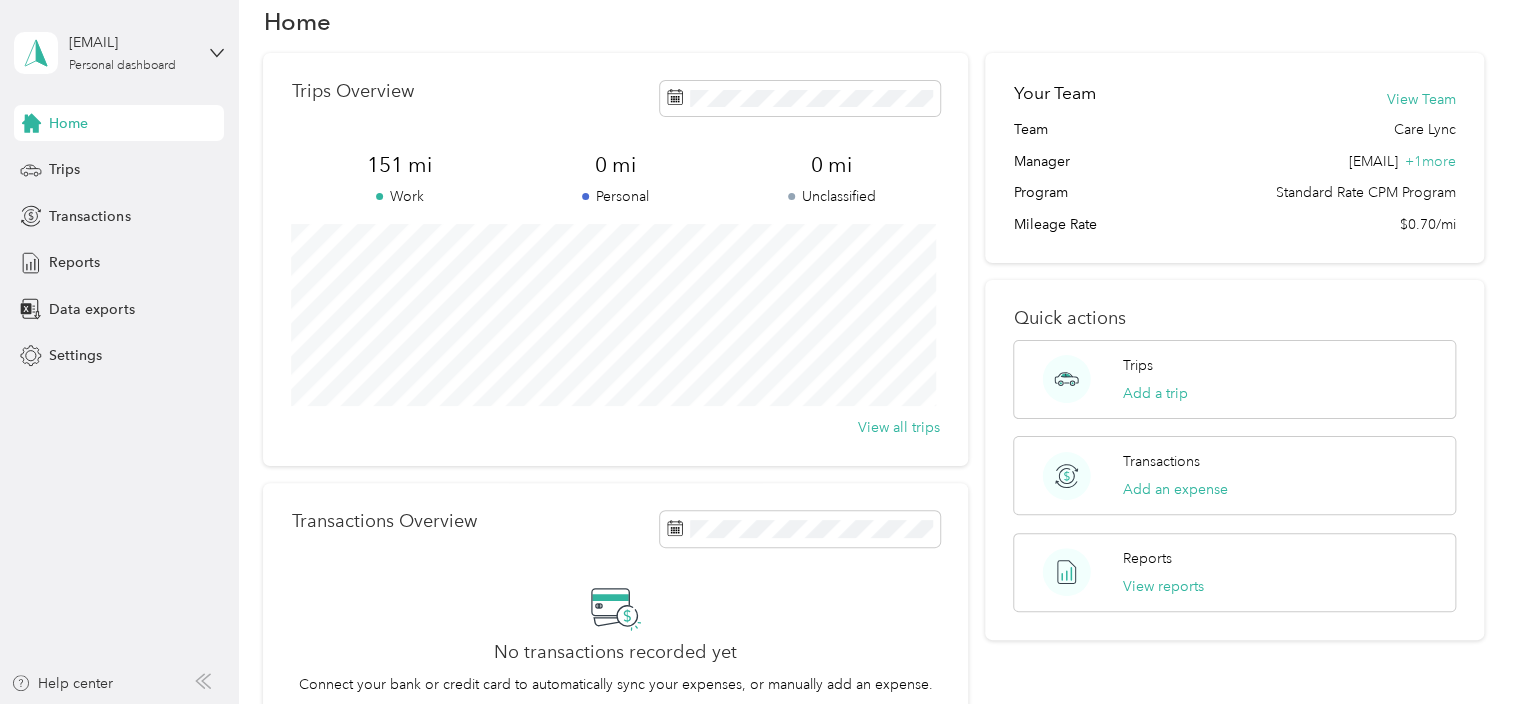 scroll, scrollTop: 40, scrollLeft: 0, axis: vertical 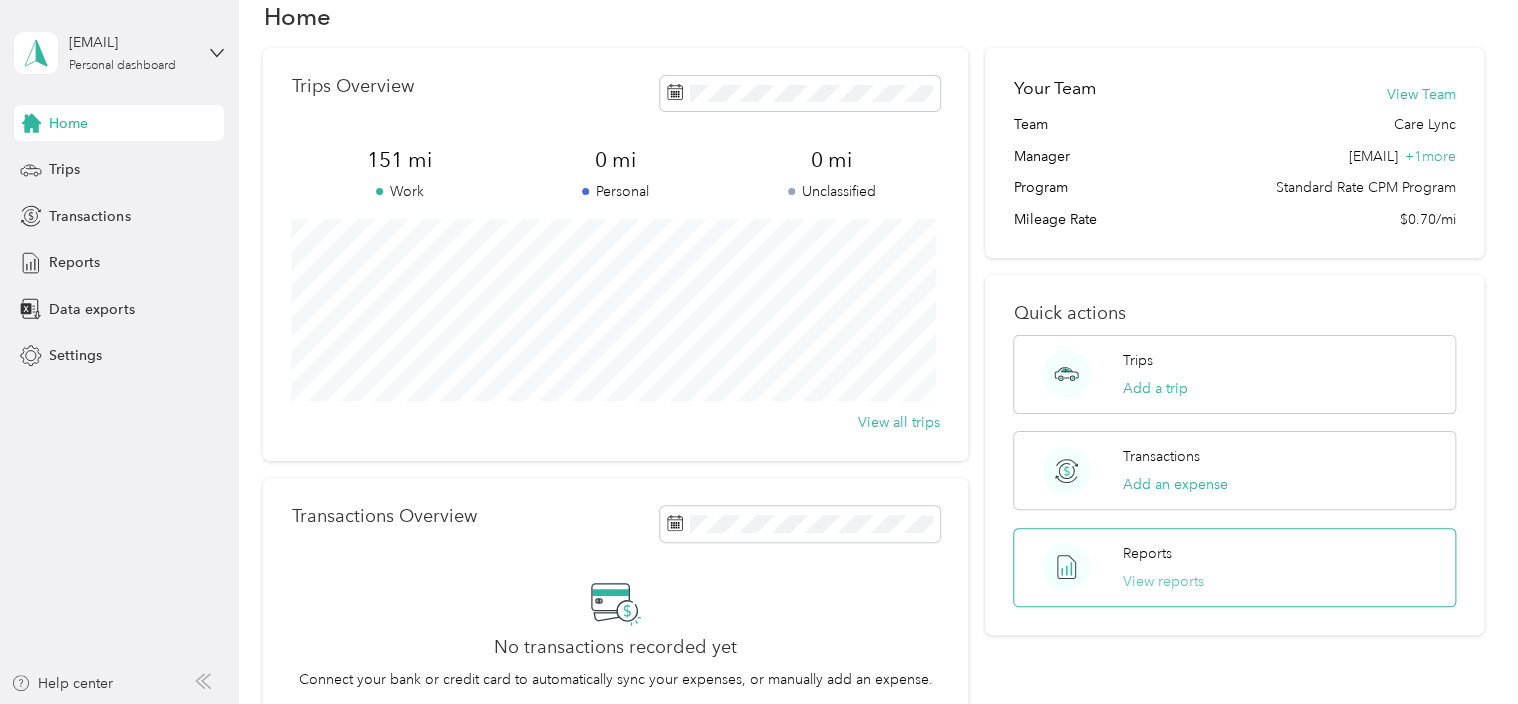 click on "View reports" at bounding box center [1163, 581] 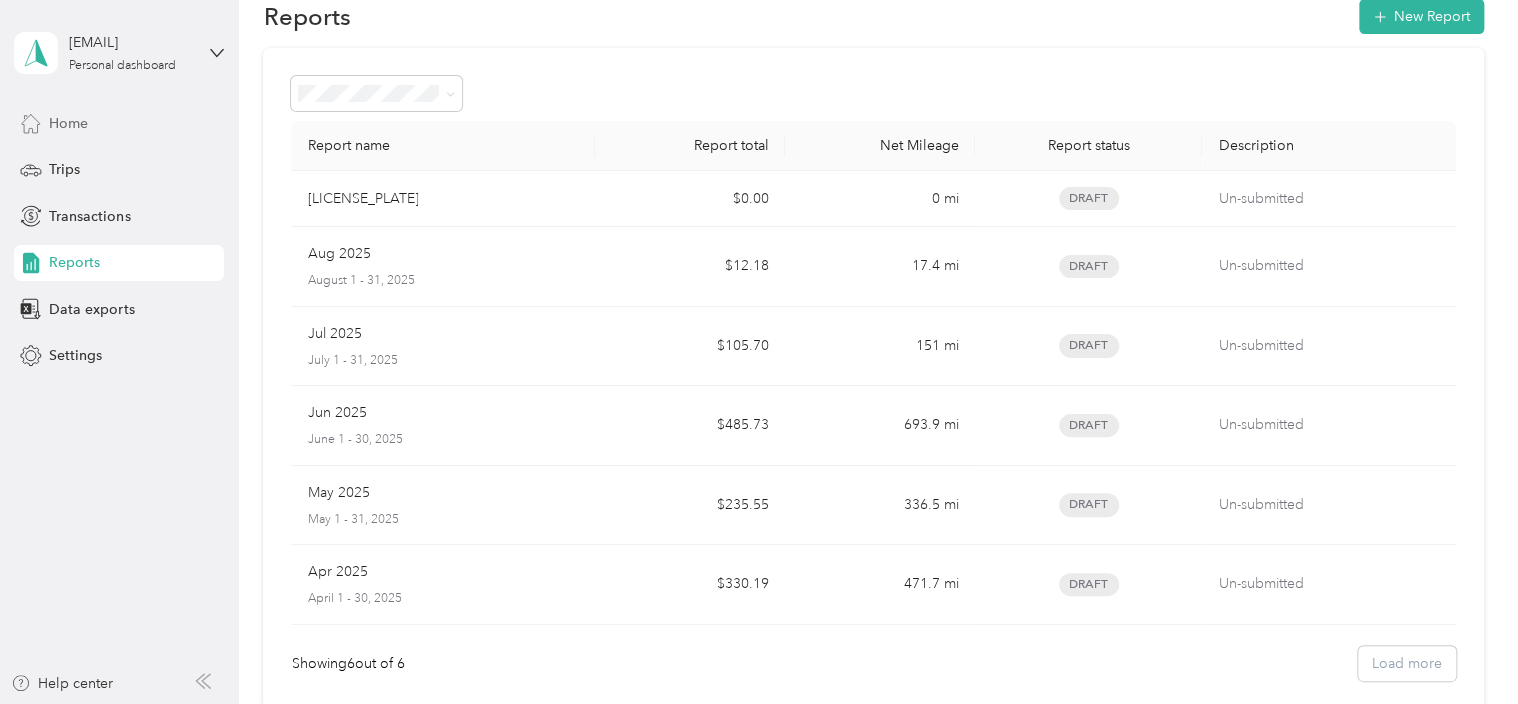 click on "Home" at bounding box center (68, 123) 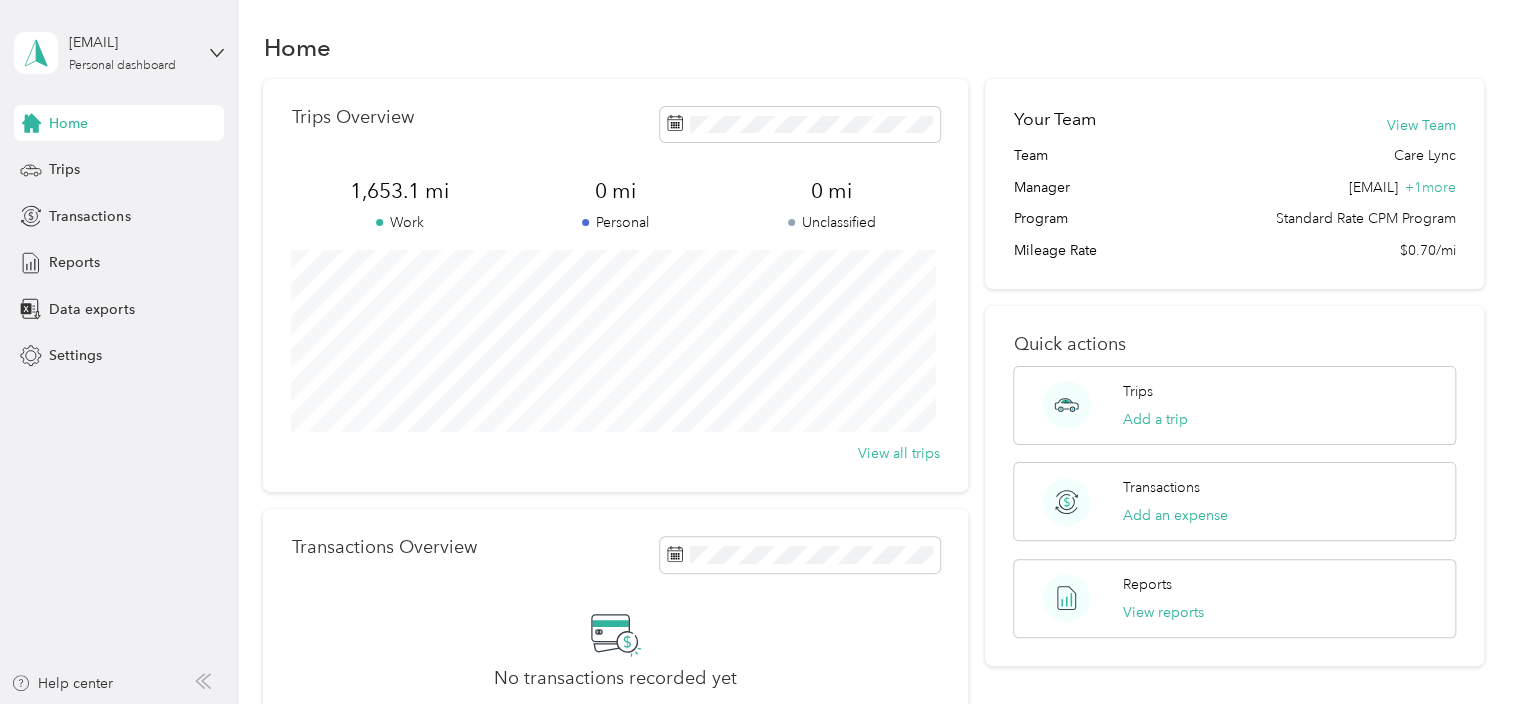 scroll, scrollTop: 0, scrollLeft: 0, axis: both 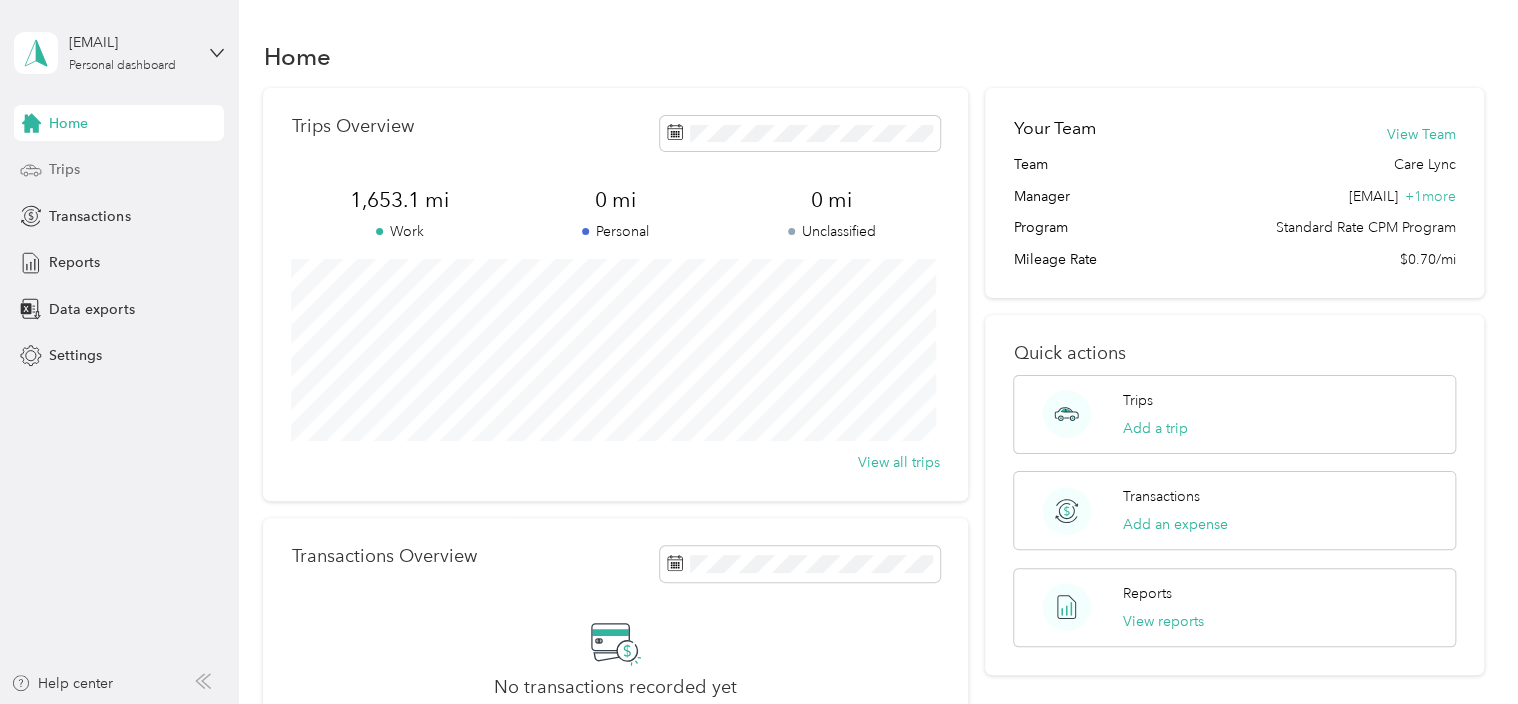 click on "Trips" at bounding box center [119, 170] 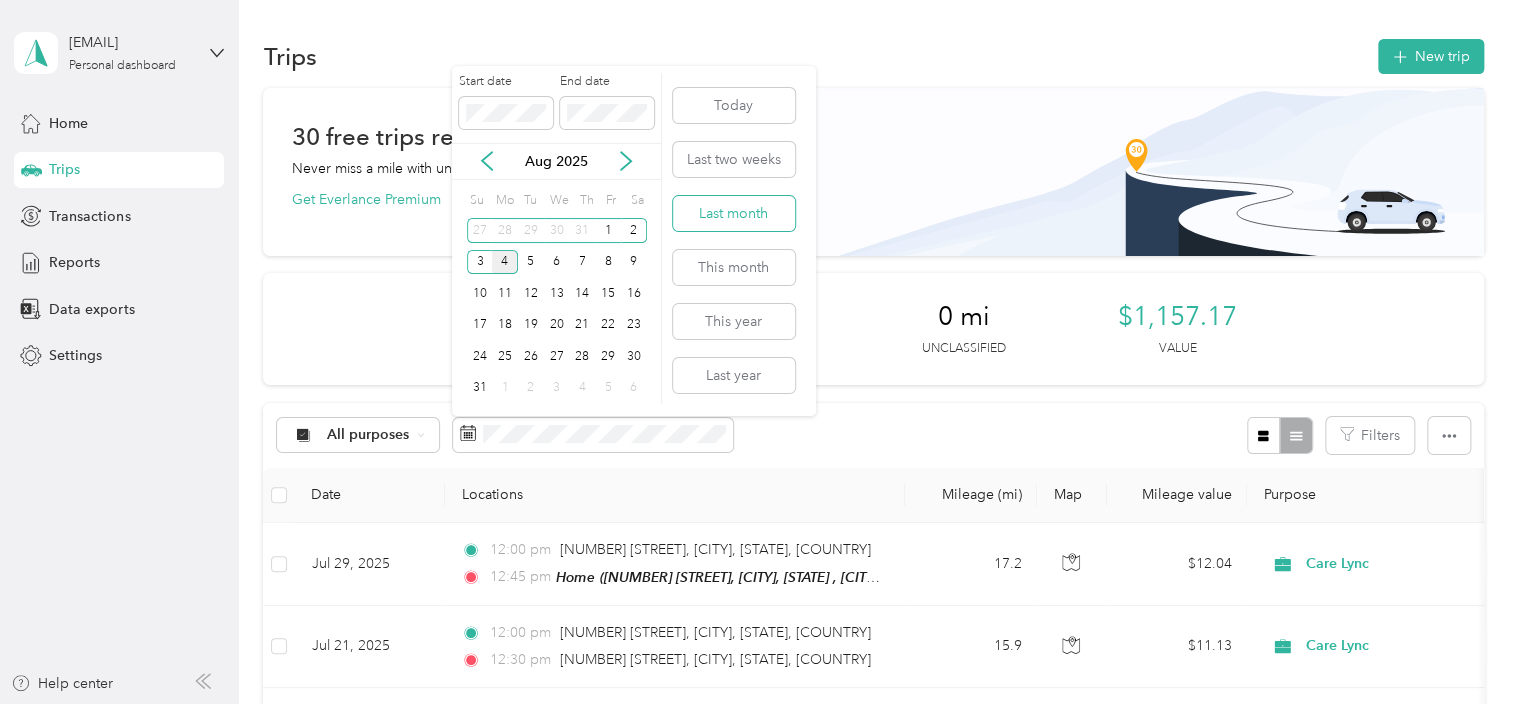 click on "Last month" at bounding box center (734, 213) 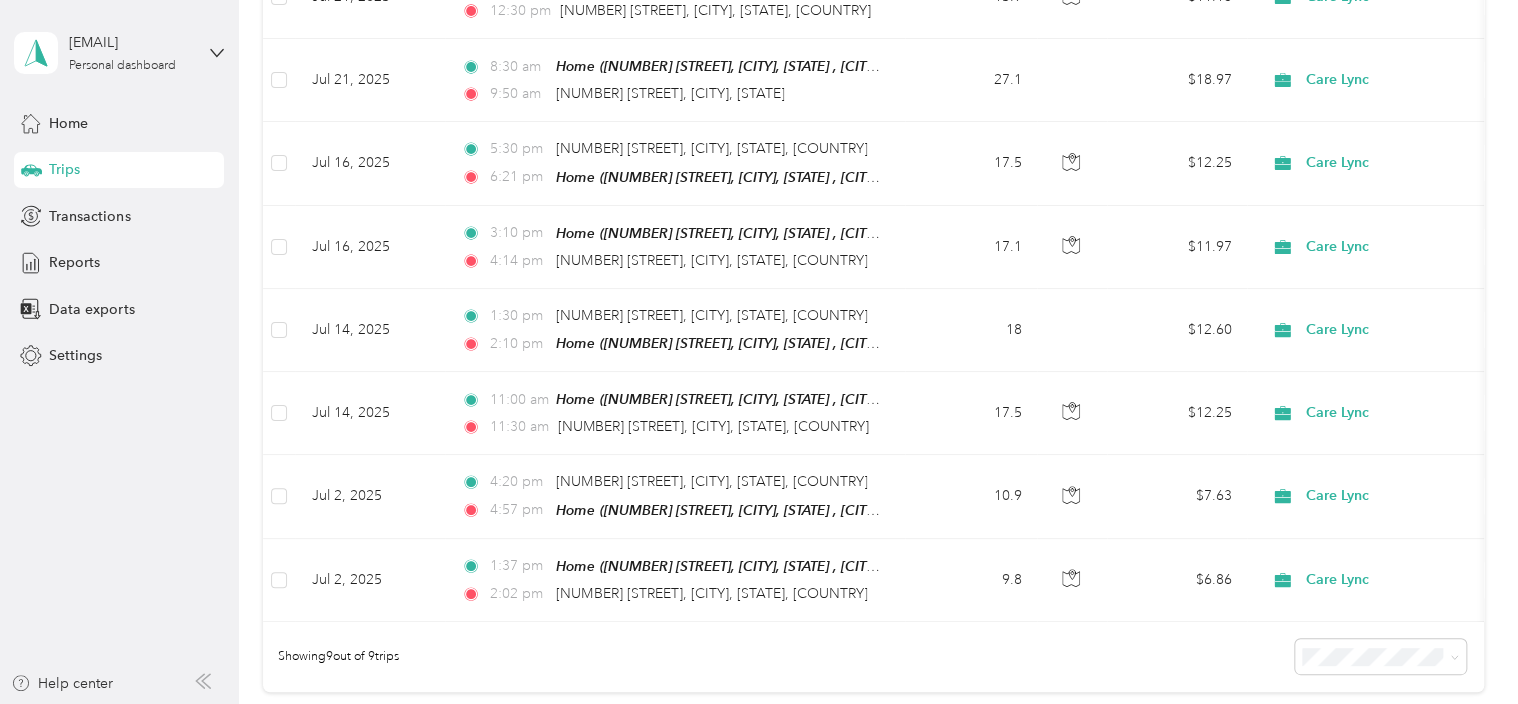 scroll, scrollTop: 247, scrollLeft: 0, axis: vertical 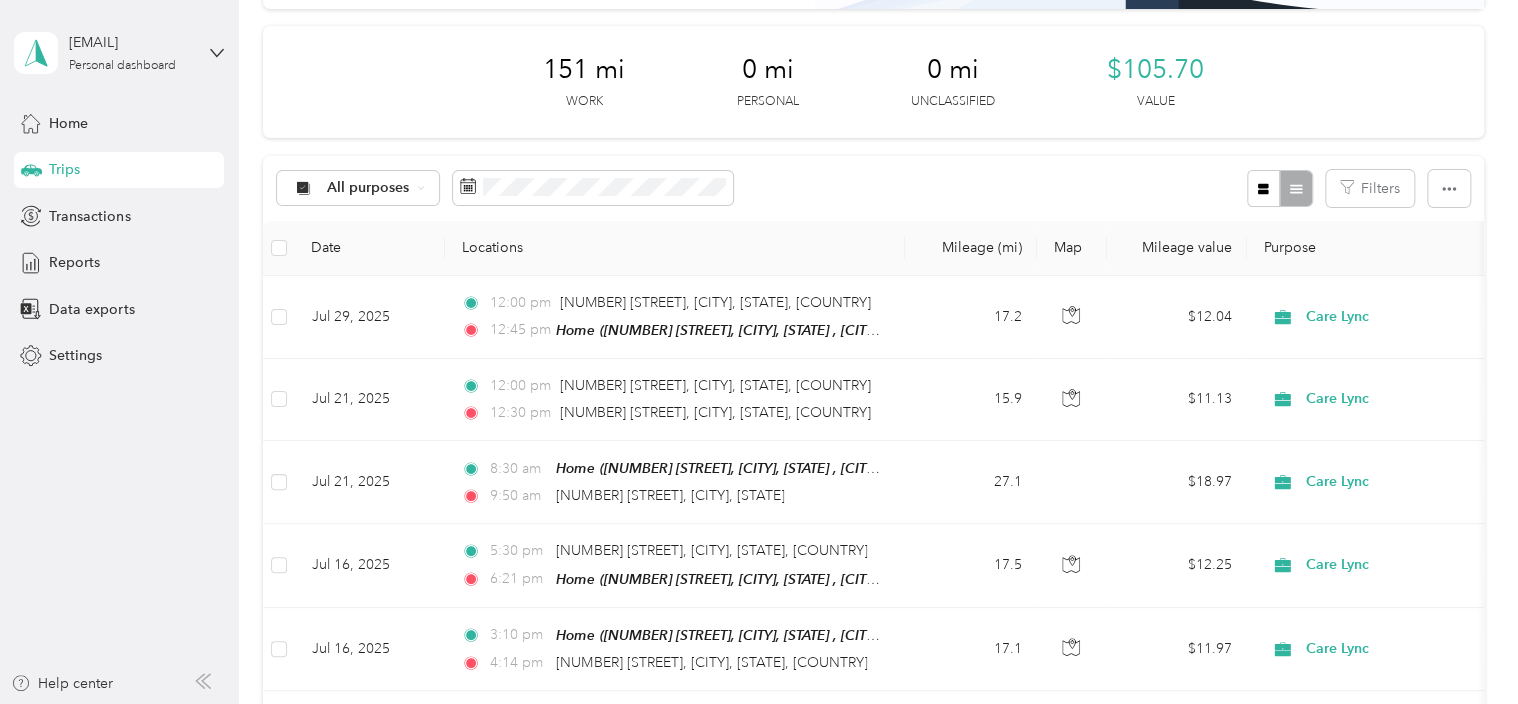 click on "Filters" at bounding box center [1358, 188] 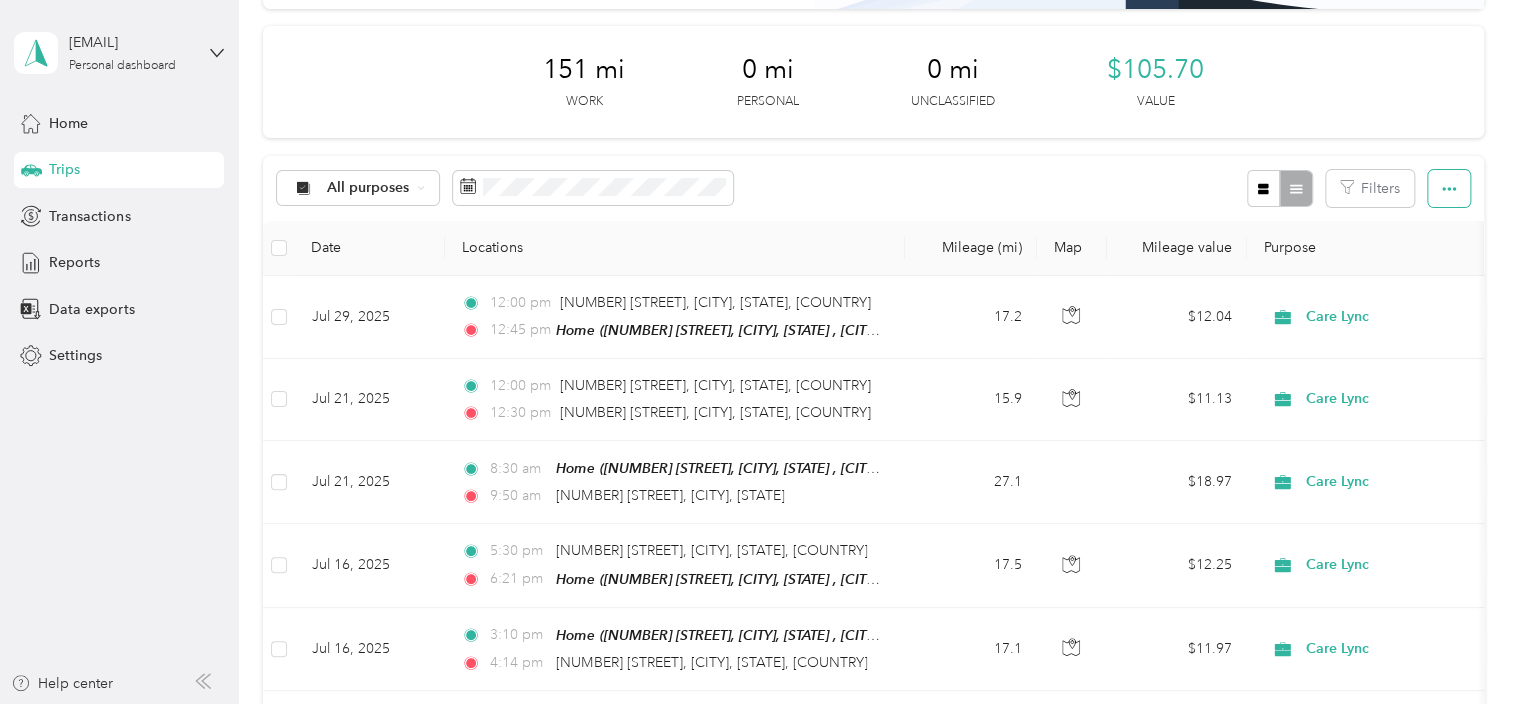 click at bounding box center [1449, 188] 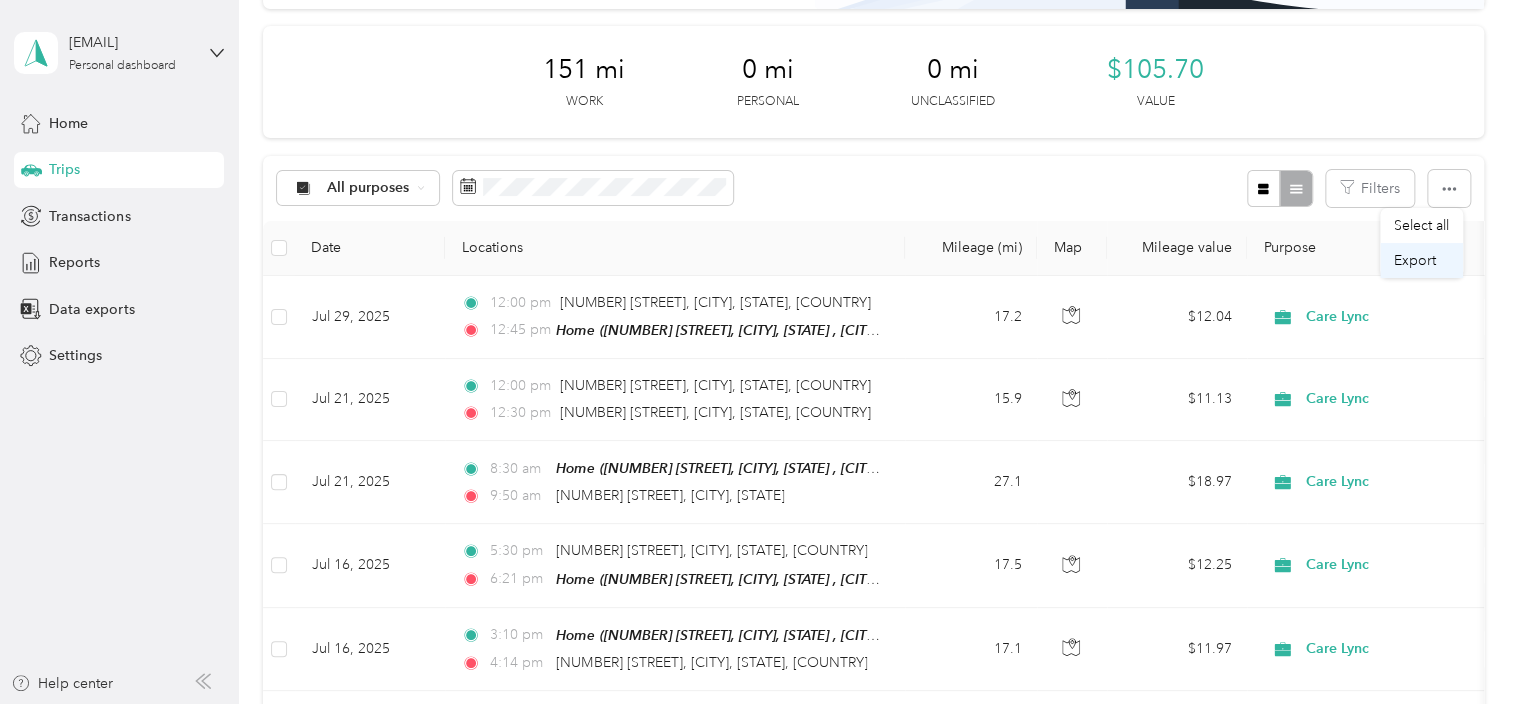 click on "Export" at bounding box center (1415, 260) 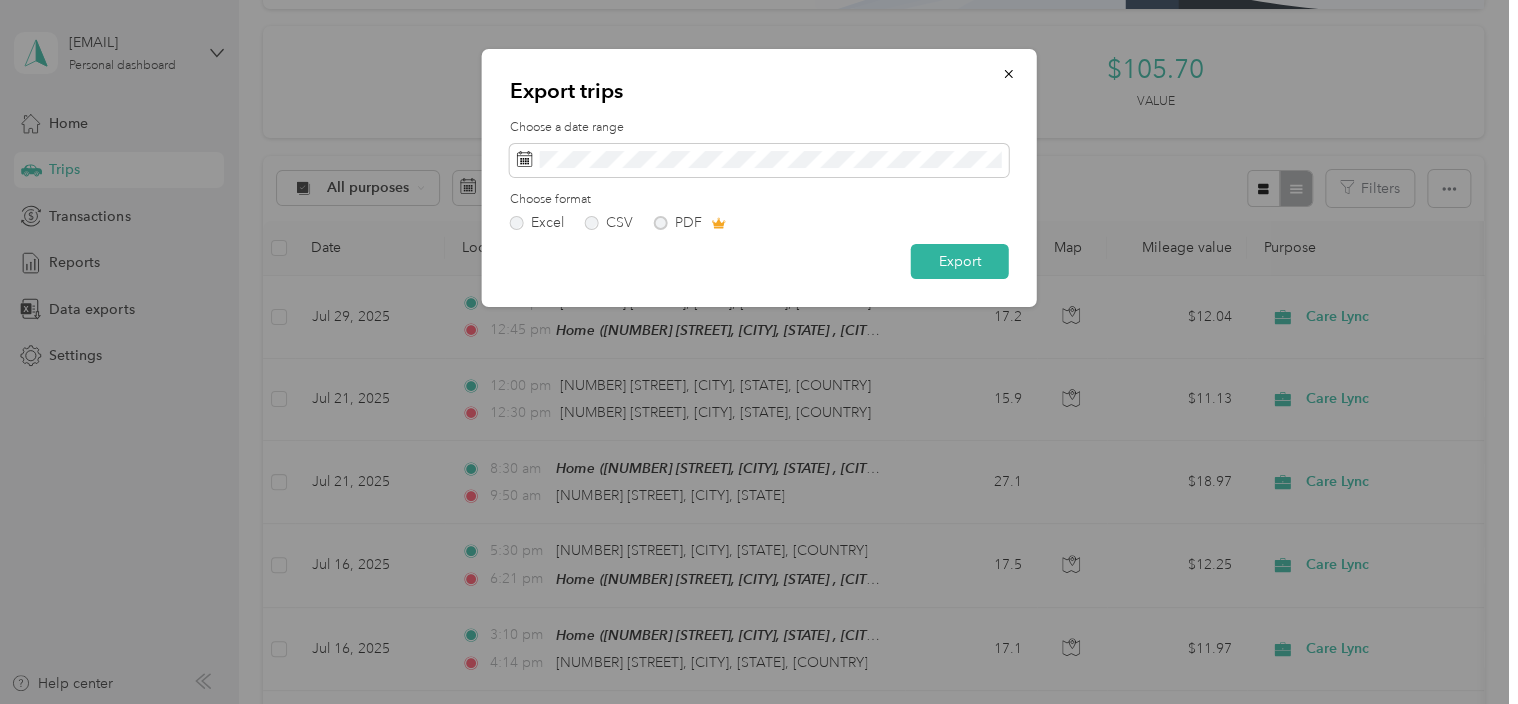 click on "Excel CSV PDF" at bounding box center [759, 223] 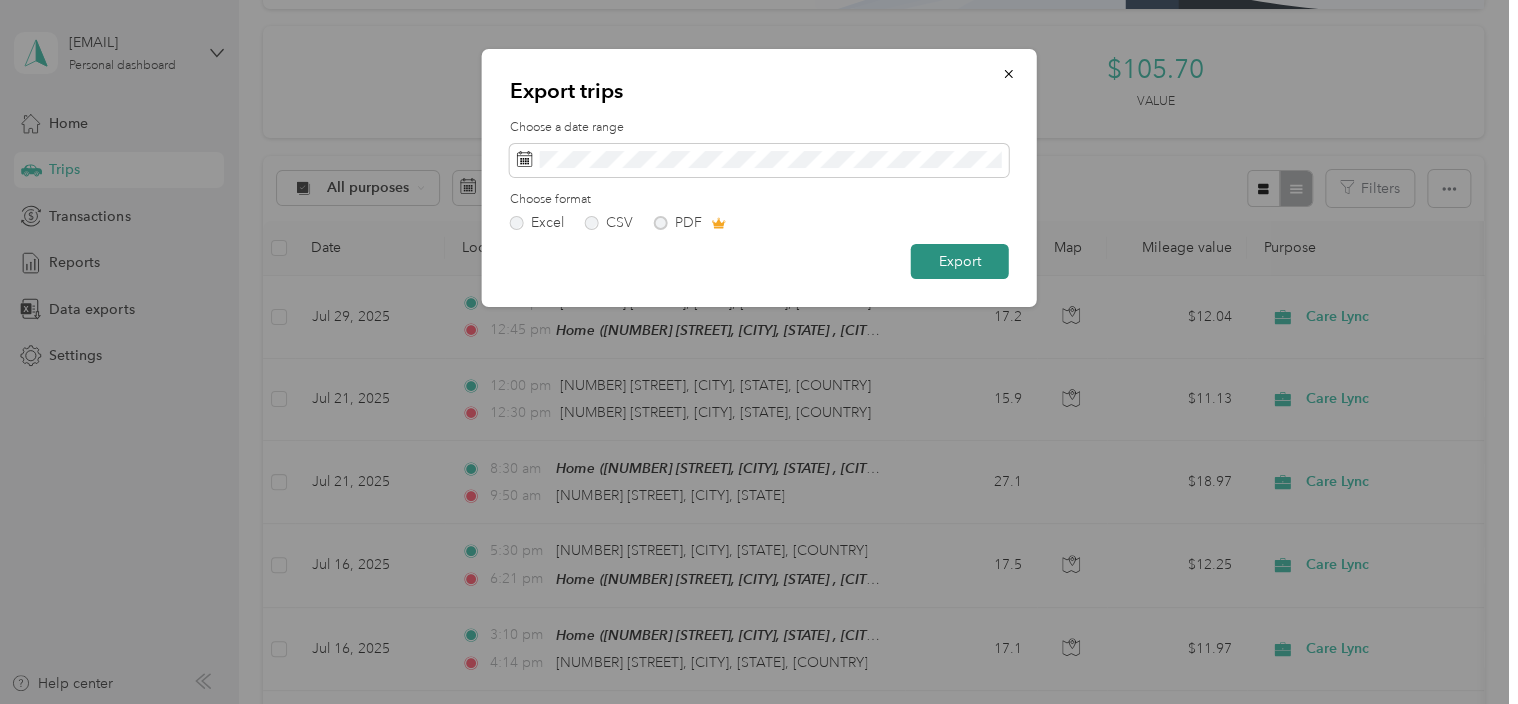 click on "Export" at bounding box center (960, 261) 